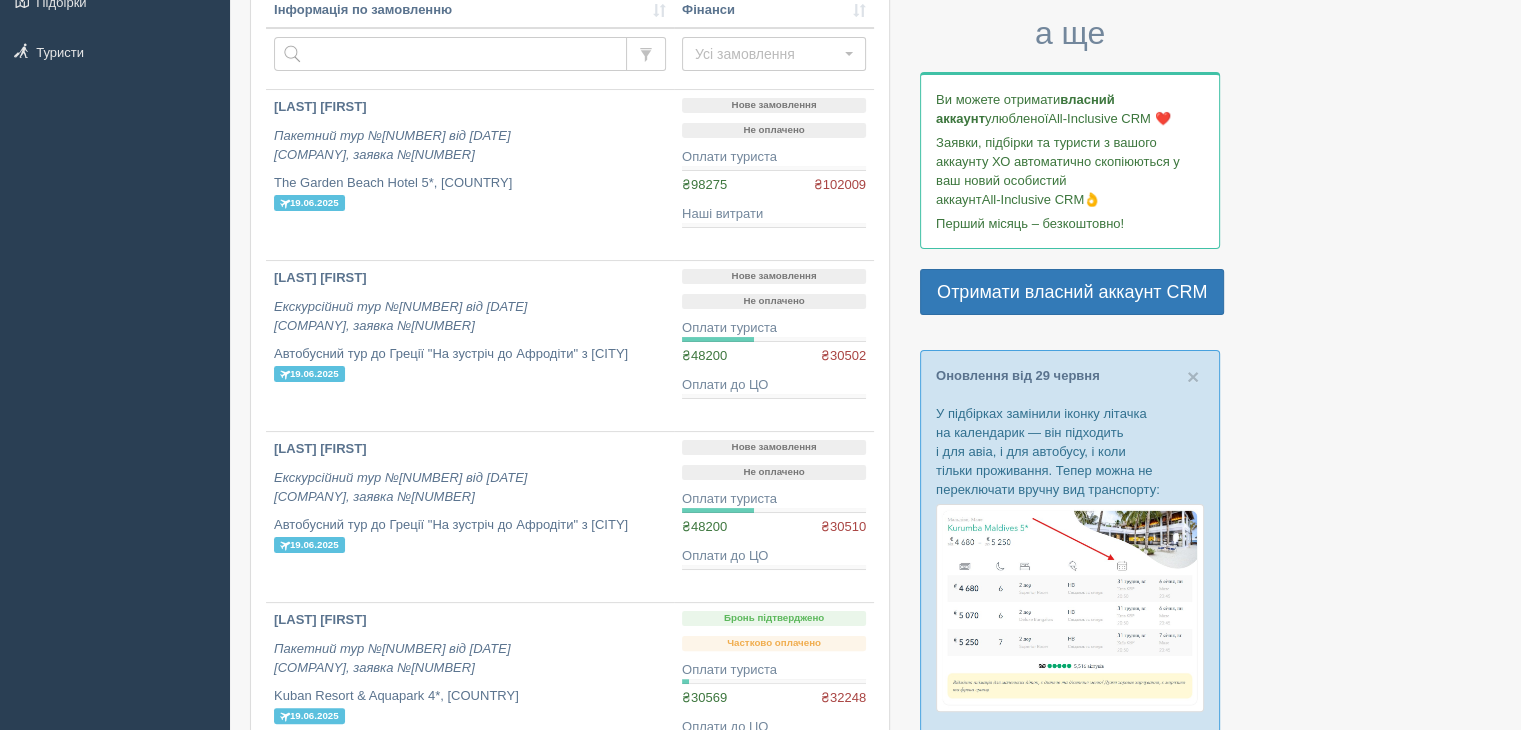 scroll, scrollTop: 300, scrollLeft: 0, axis: vertical 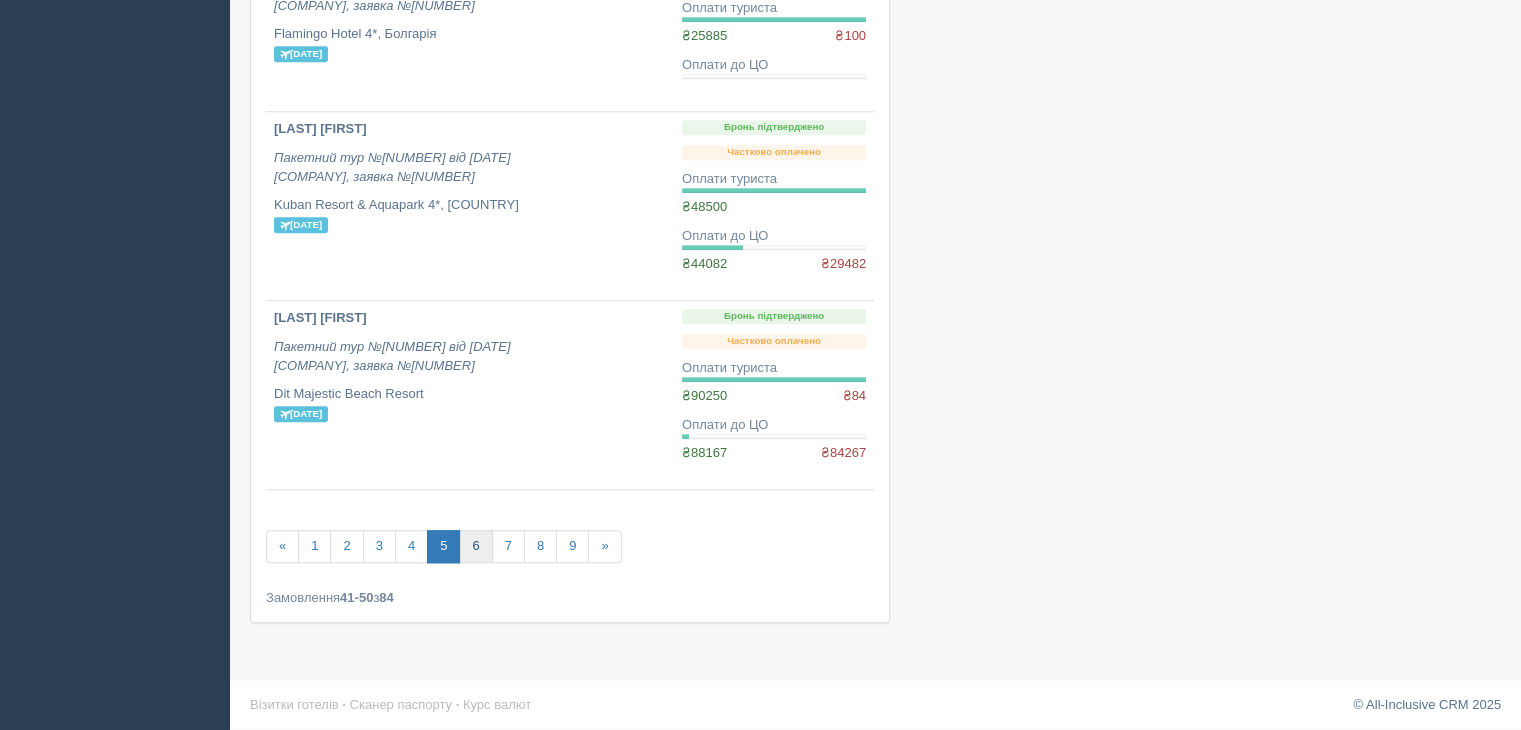 click on "6" at bounding box center [475, 546] 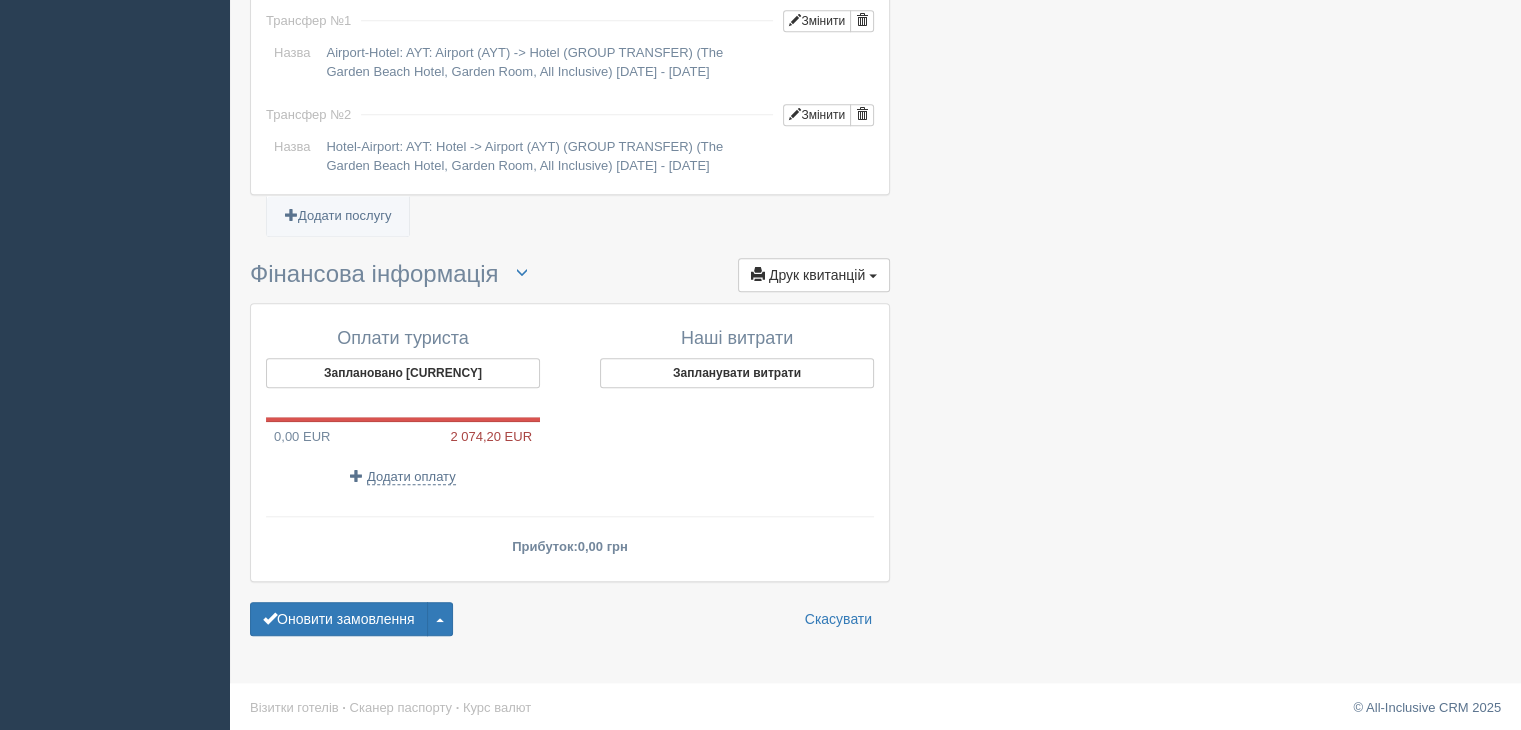 scroll, scrollTop: 1896, scrollLeft: 0, axis: vertical 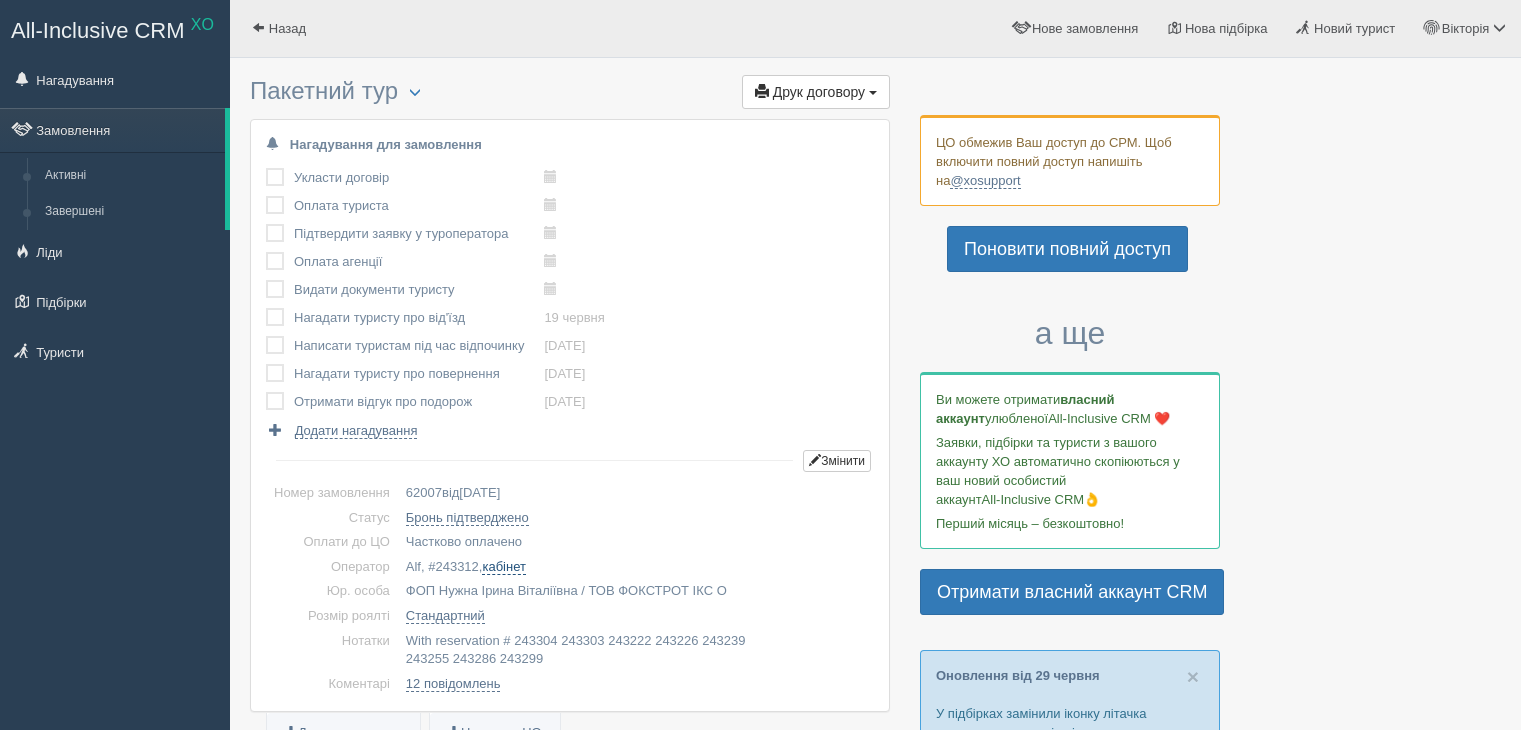 click on "кабінет" at bounding box center (503, 567) 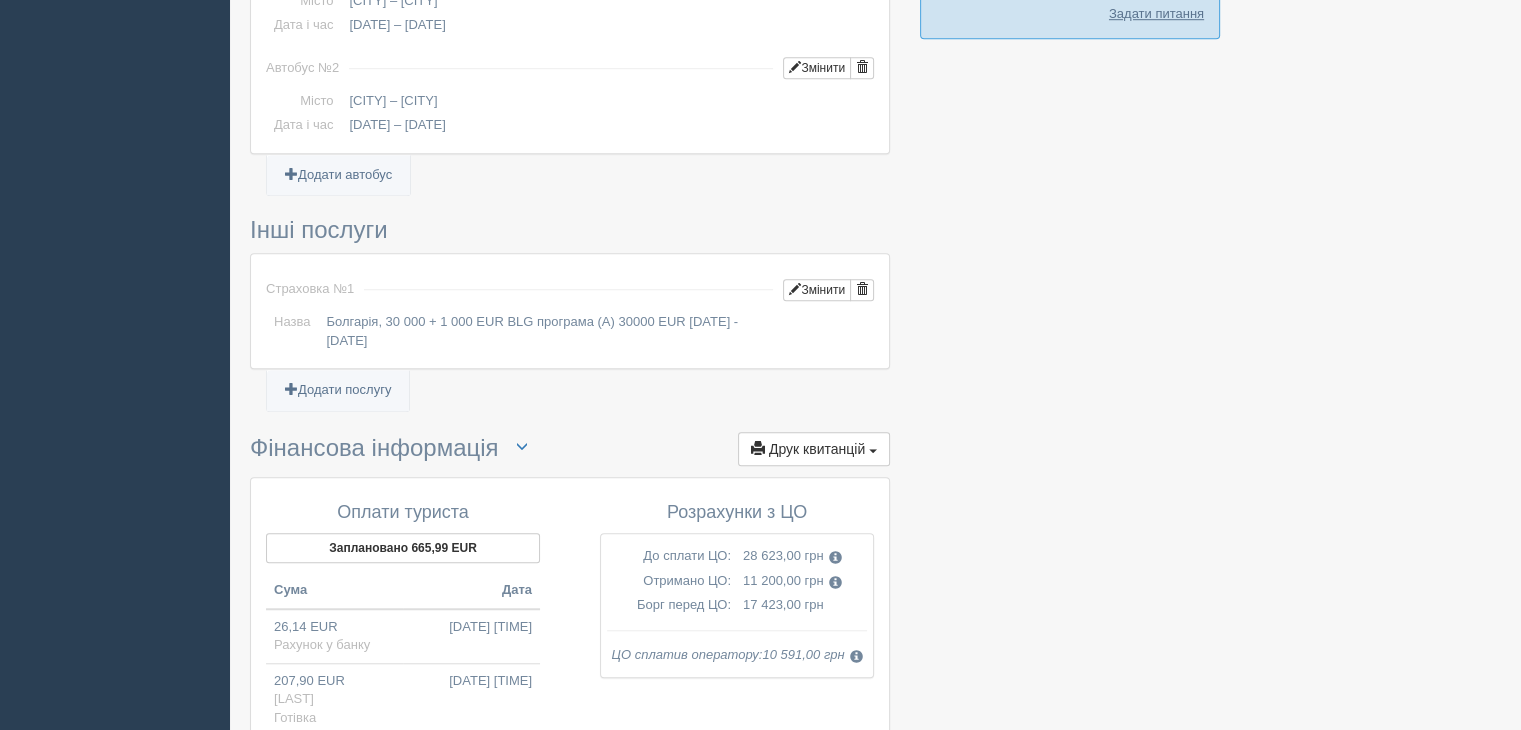 scroll, scrollTop: 1890, scrollLeft: 0, axis: vertical 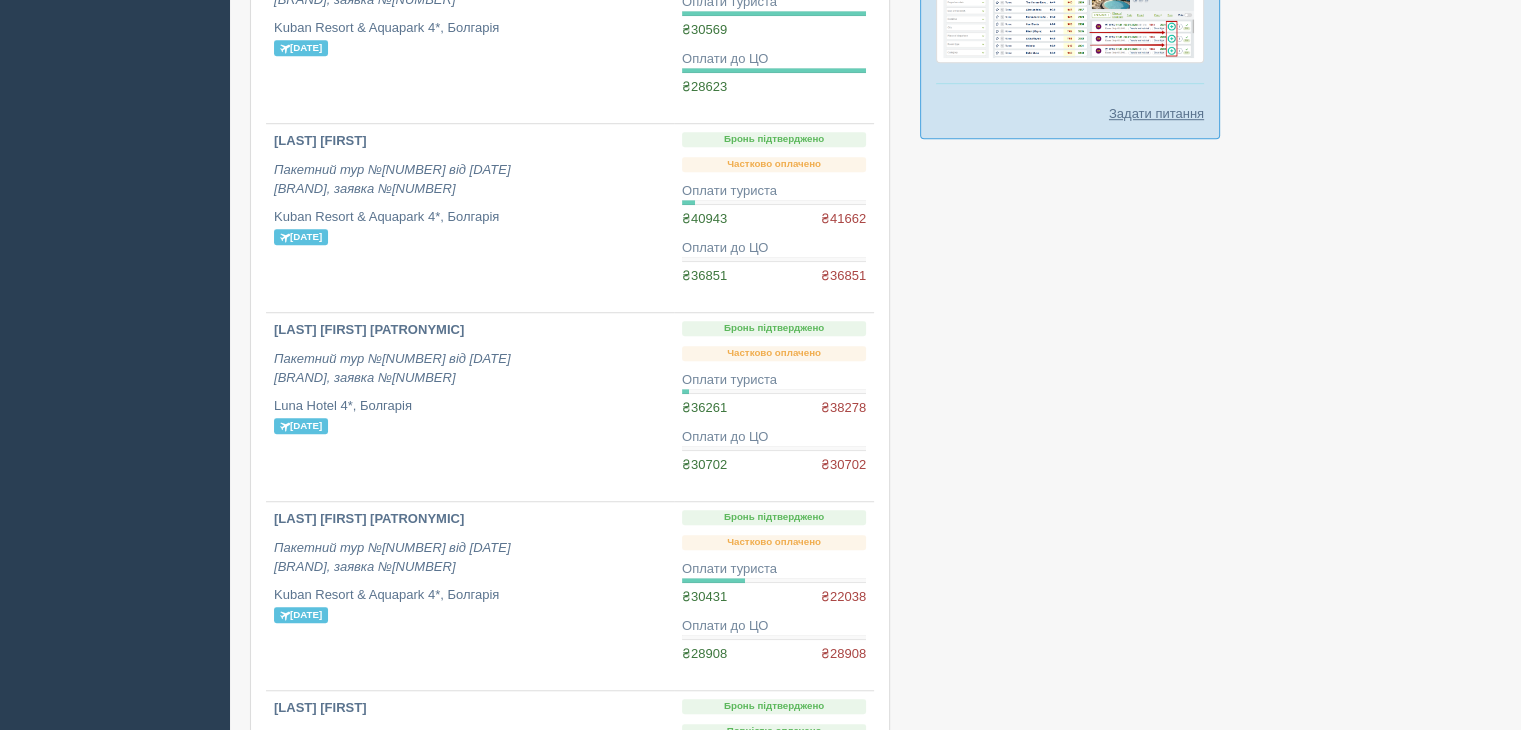 drag, startPoint x: 378, startPoint y: 524, endPoint x: 1064, endPoint y: 481, distance: 687.3464 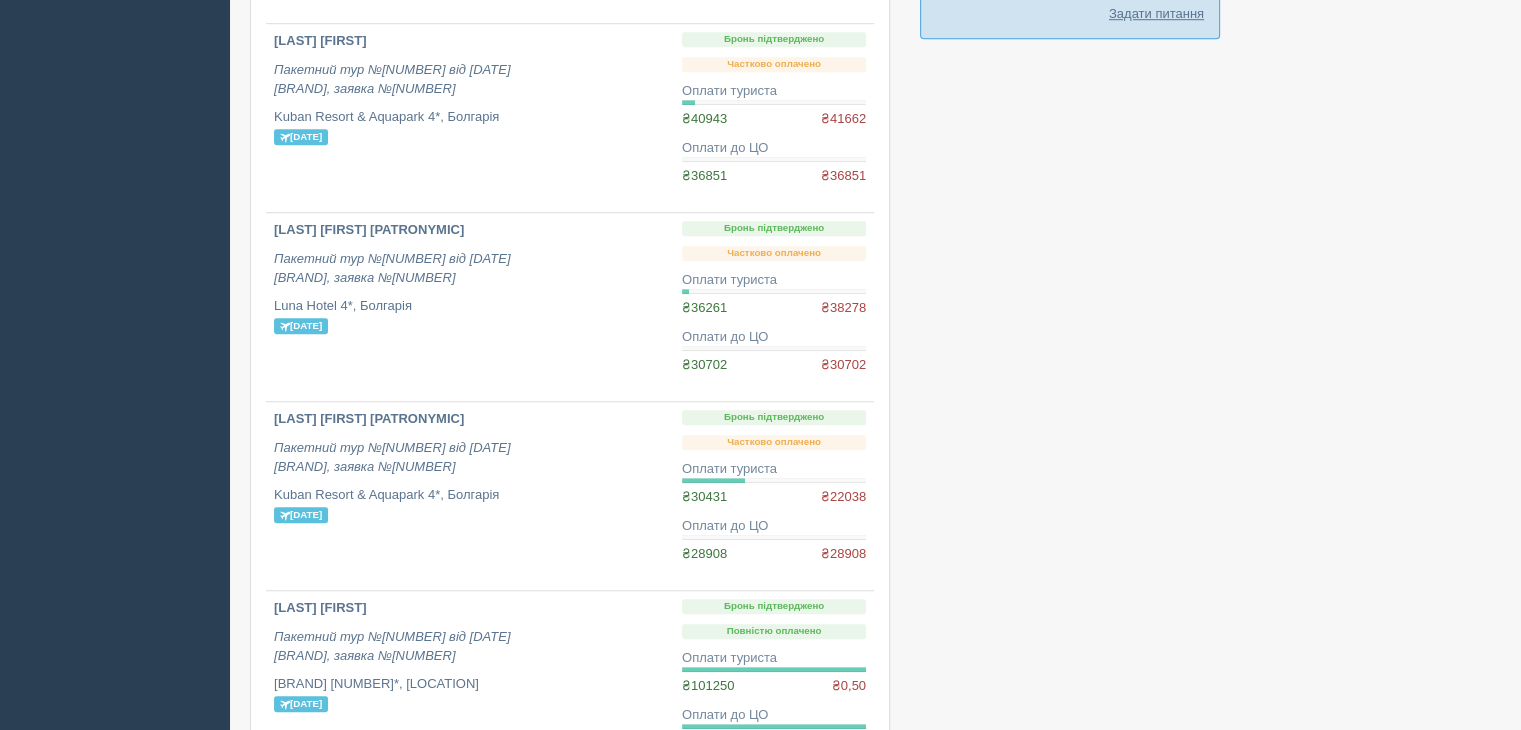 scroll, scrollTop: 1700, scrollLeft: 0, axis: vertical 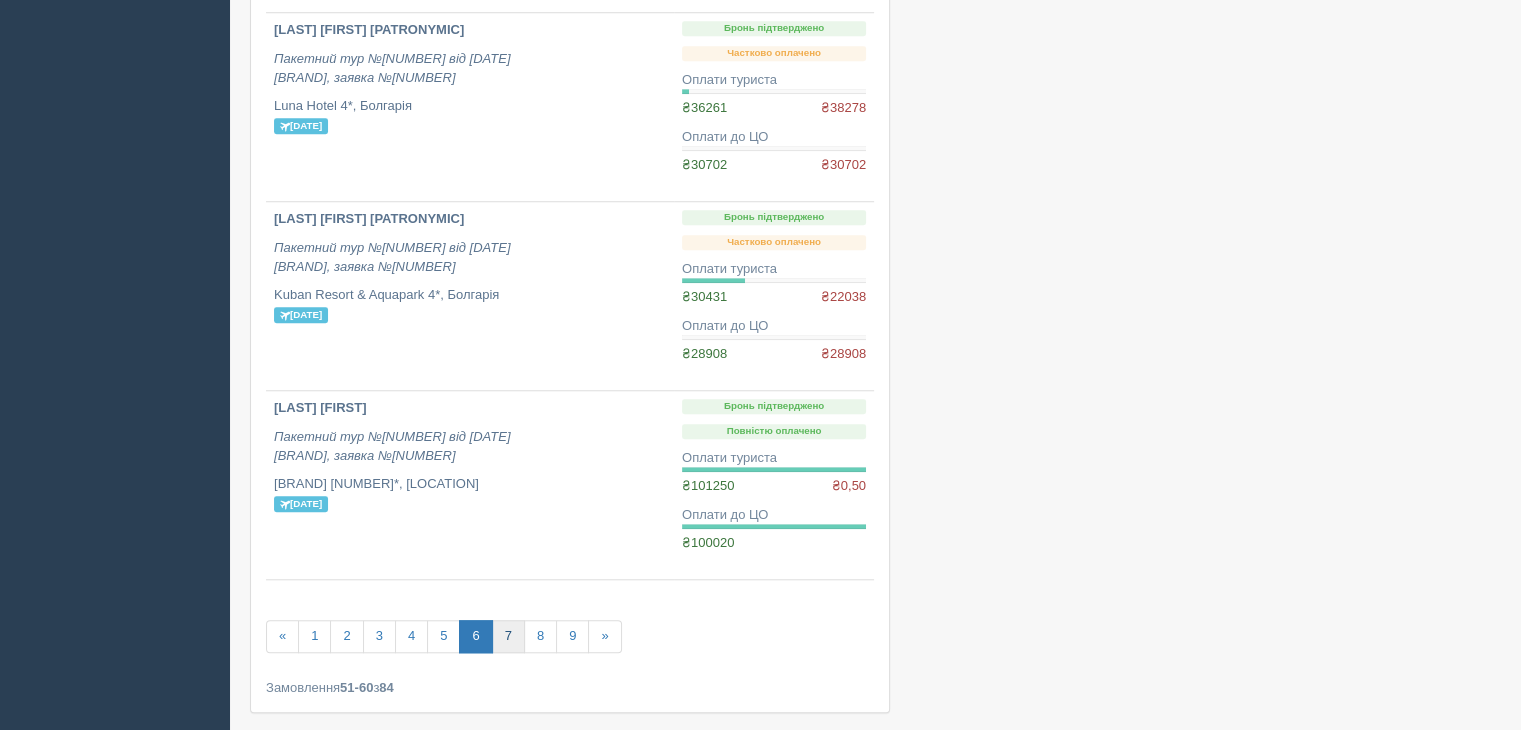 click on "7" at bounding box center [508, 636] 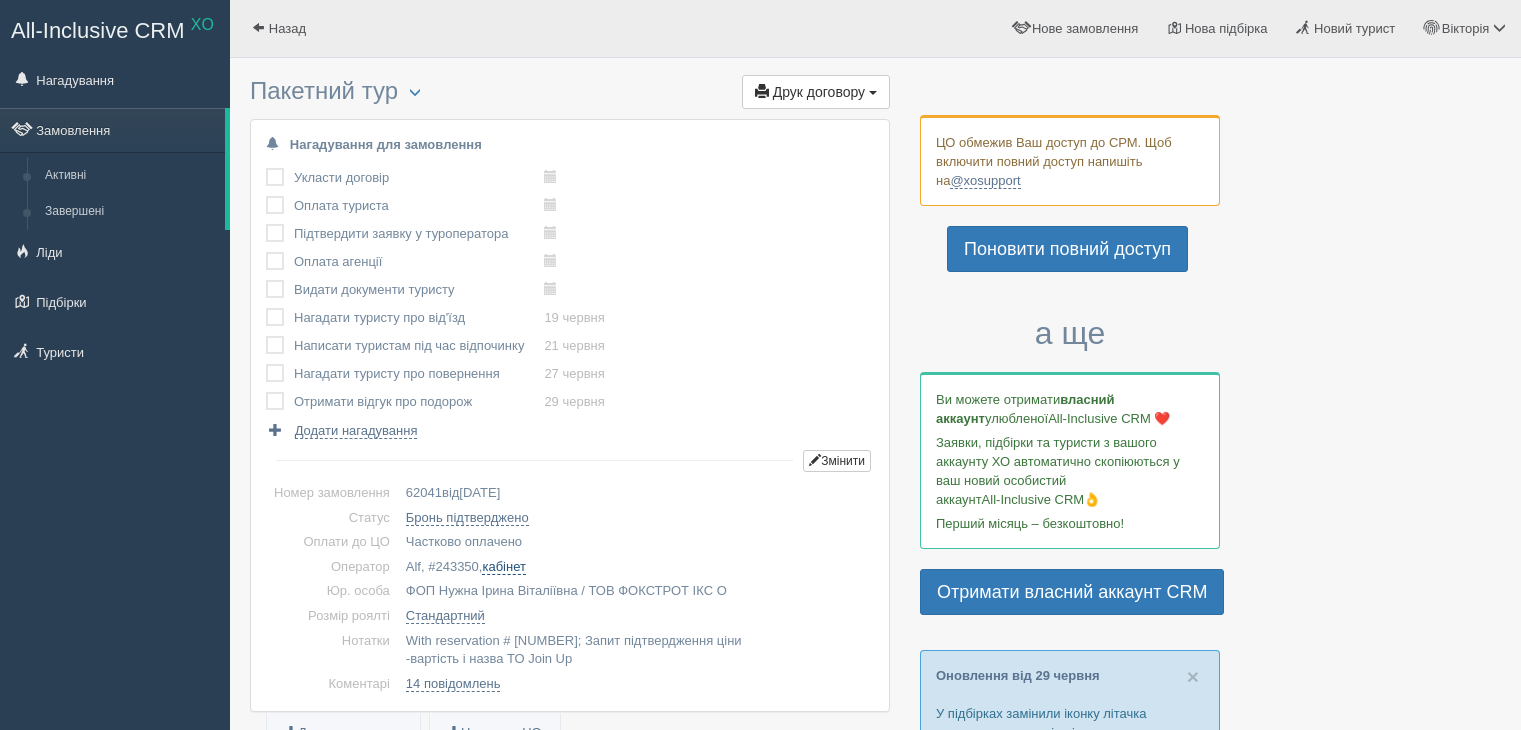 click on "кабінет" at bounding box center (503, 567) 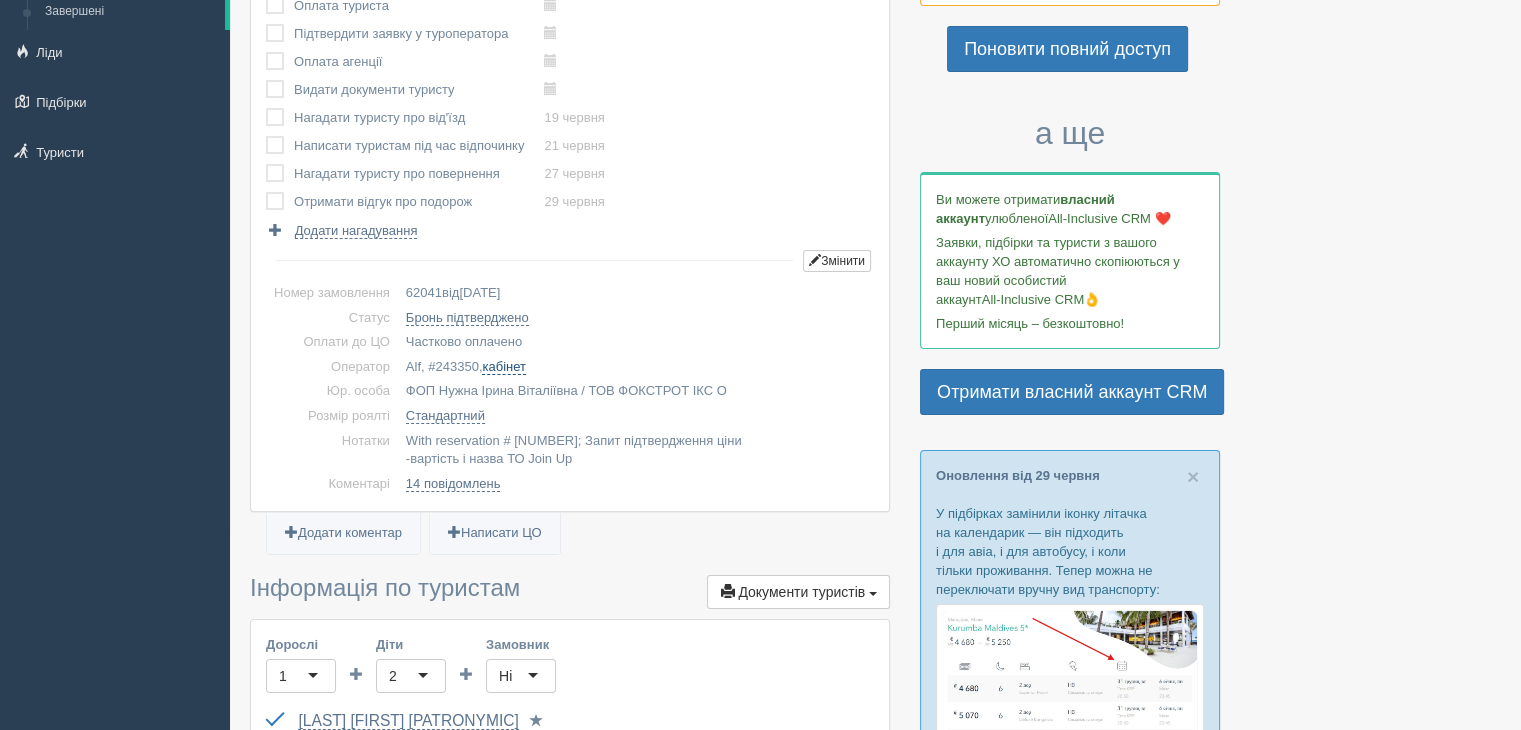scroll, scrollTop: 200, scrollLeft: 0, axis: vertical 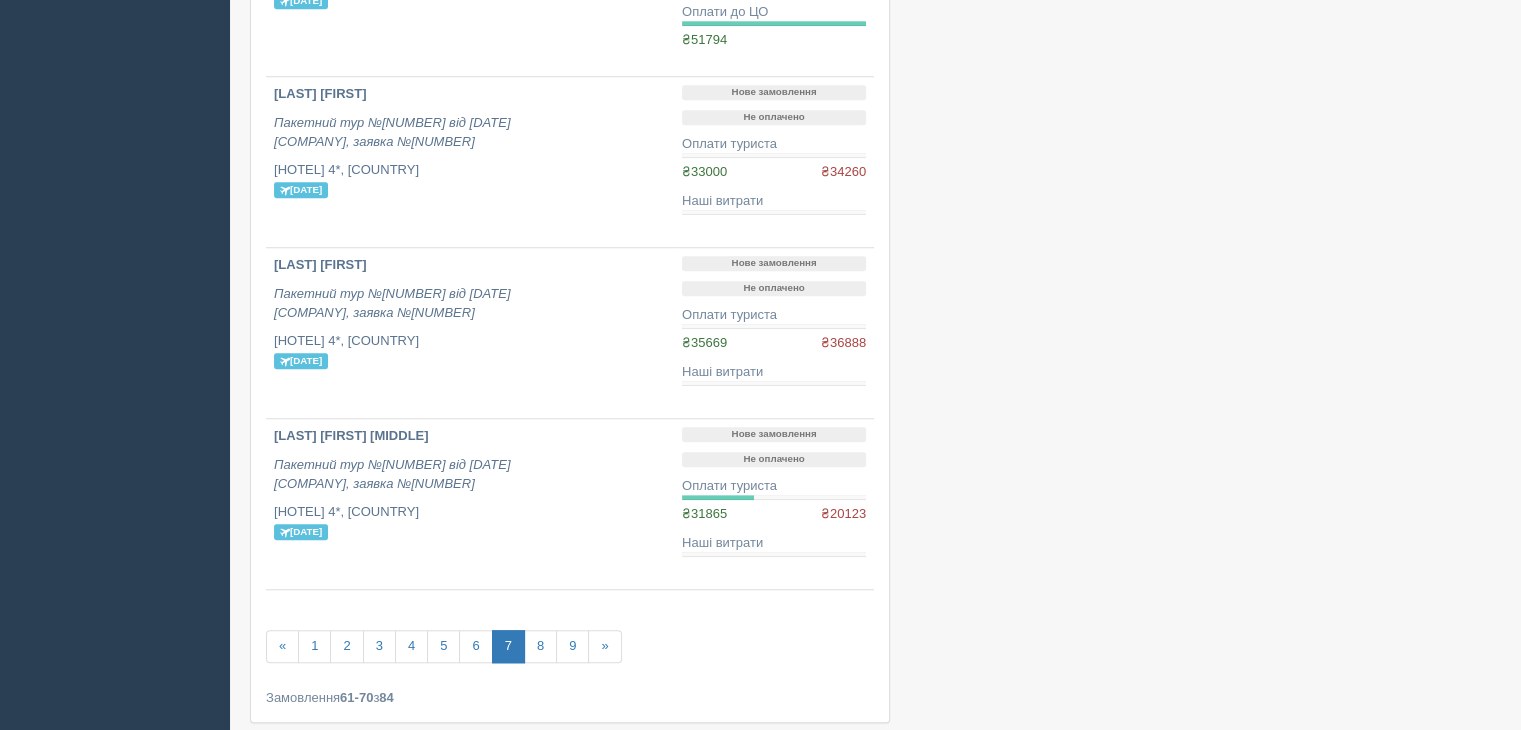 click on "Розширений пошук:
Початок туру:  з [DATE] по [DATE]
Змінити
Фінанси" at bounding box center [875, -385] 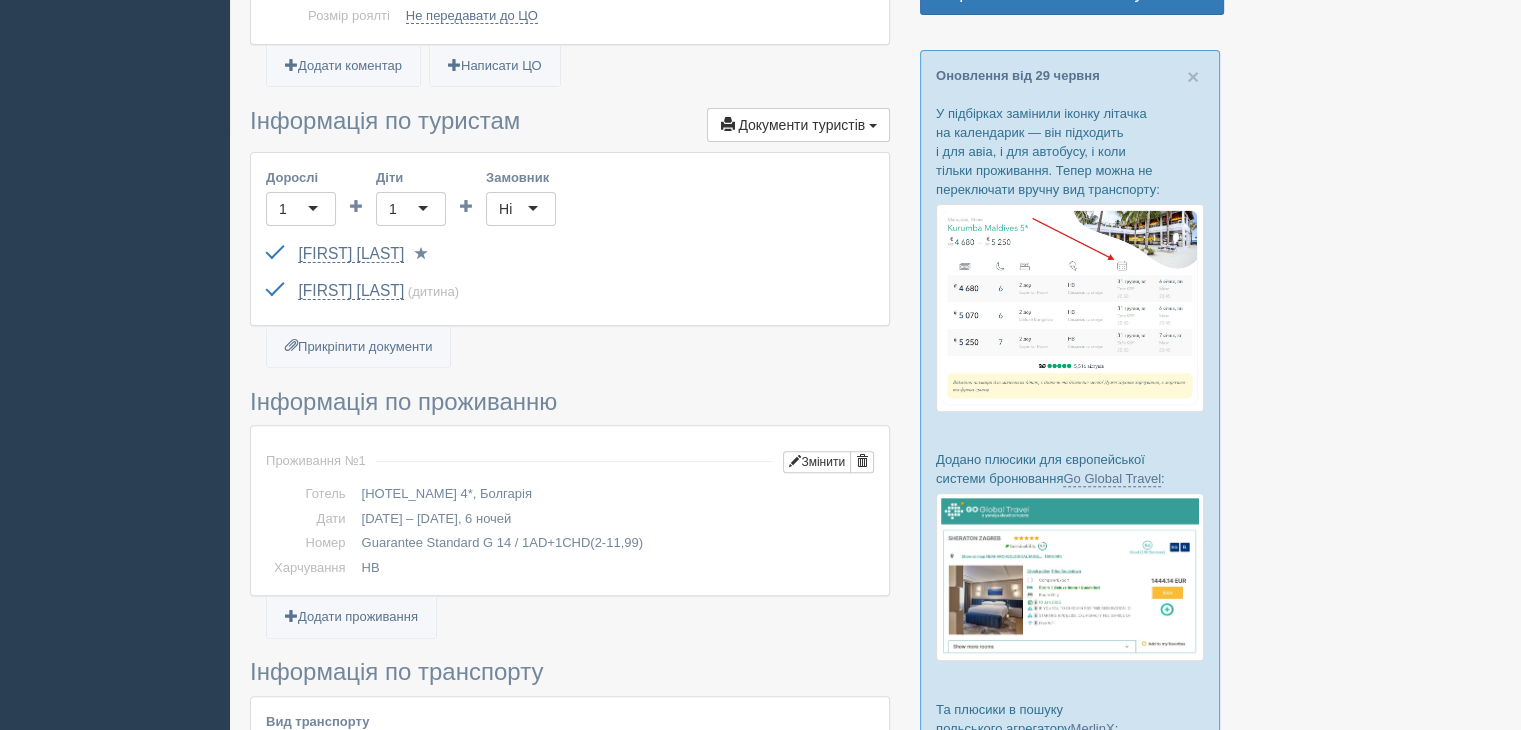 scroll, scrollTop: 400, scrollLeft: 0, axis: vertical 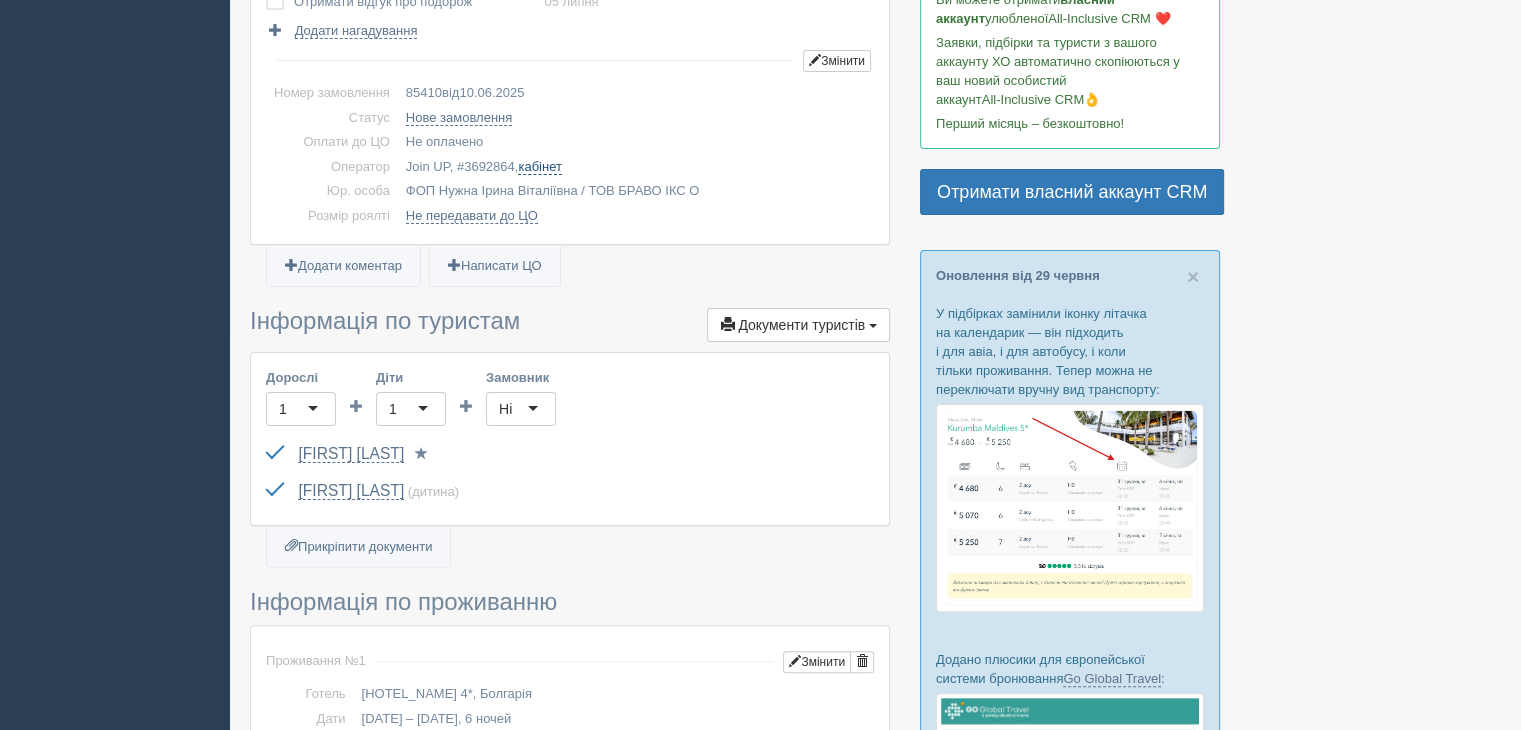 click on "кабінет" at bounding box center [539, 167] 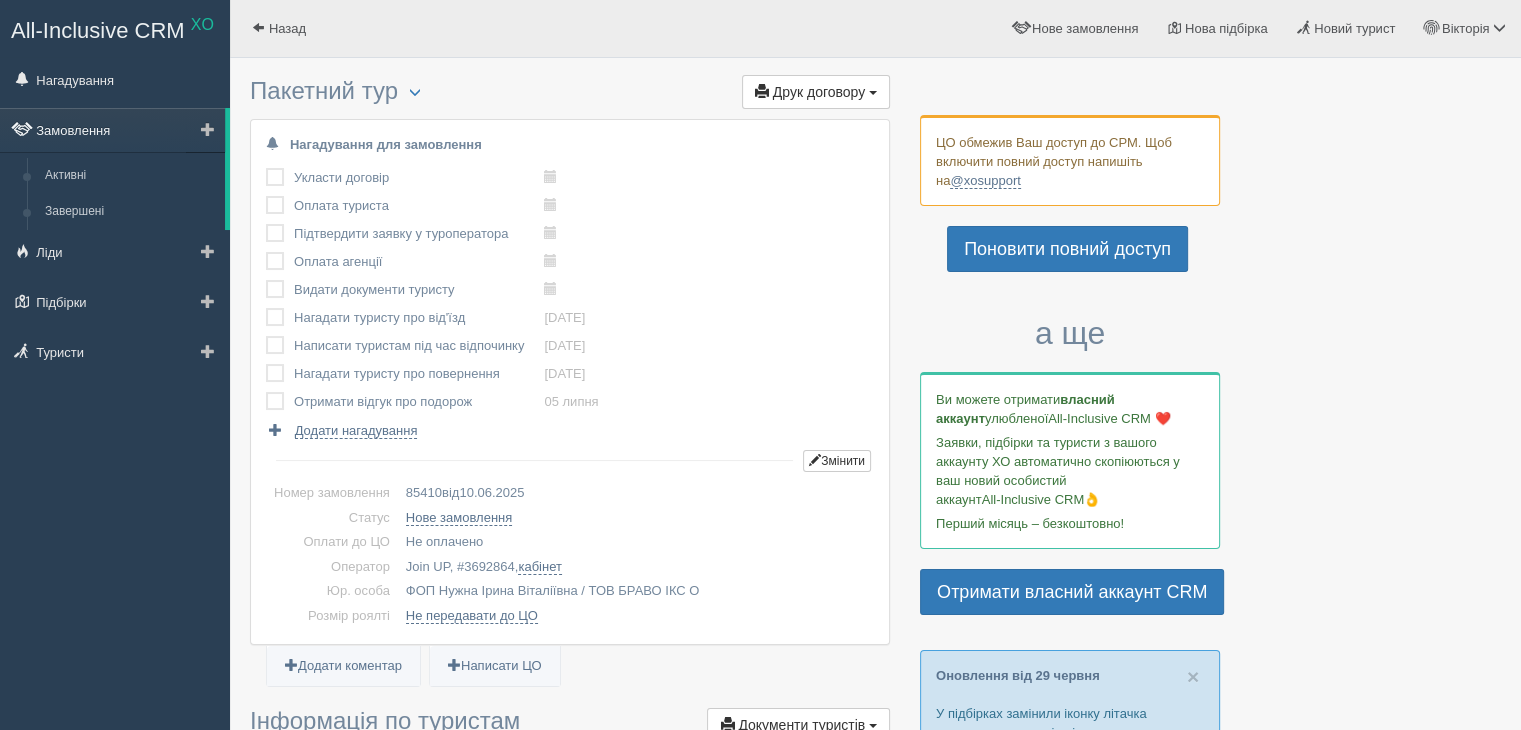 click on "Замовлення" at bounding box center (112, 130) 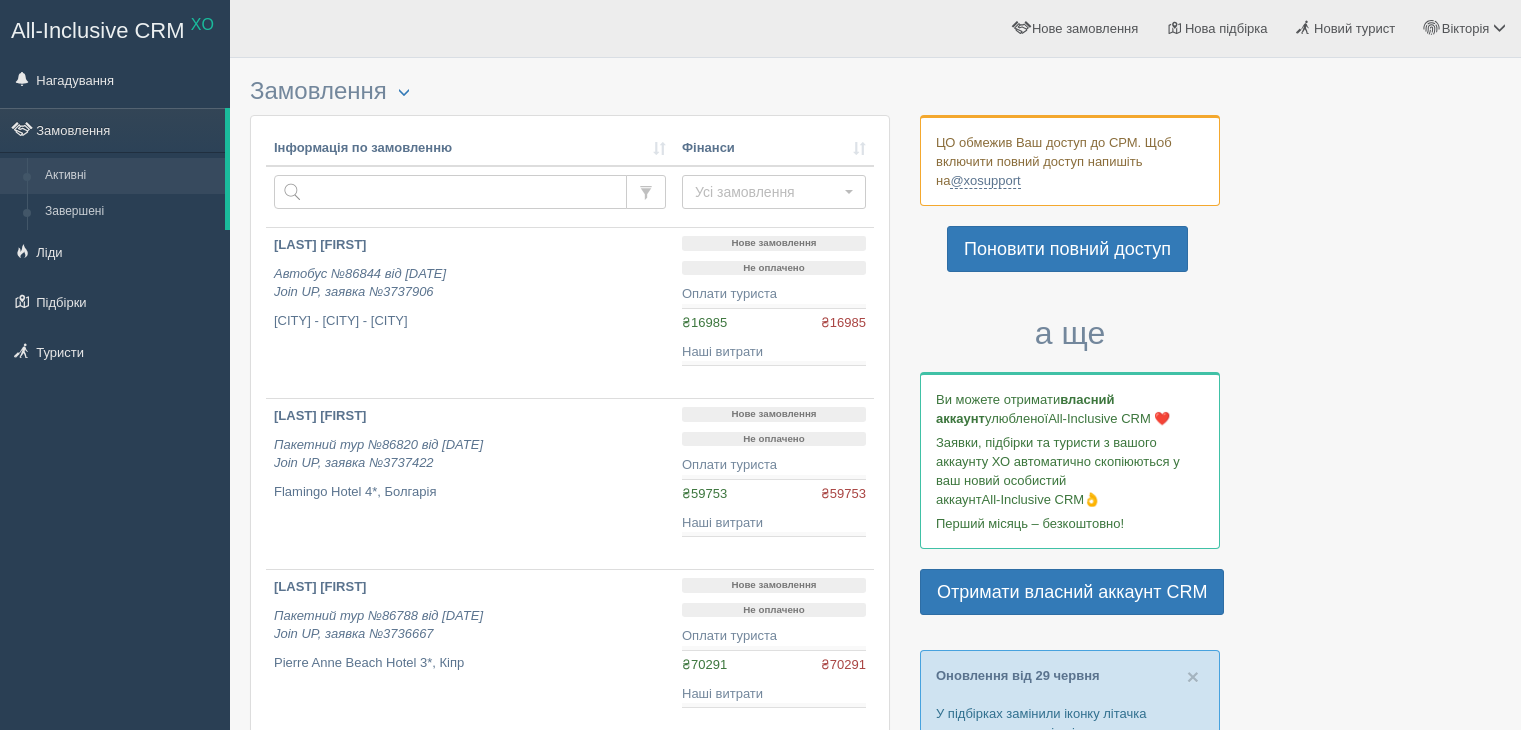 scroll, scrollTop: 0, scrollLeft: 0, axis: both 